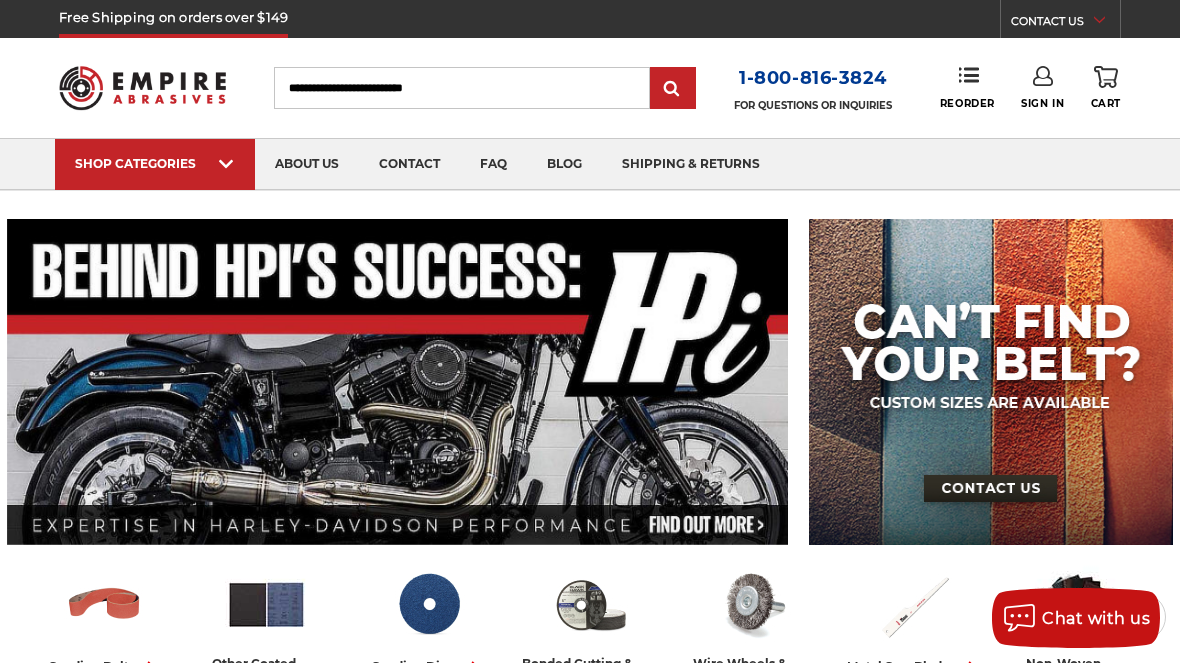 scroll, scrollTop: 0, scrollLeft: 0, axis: both 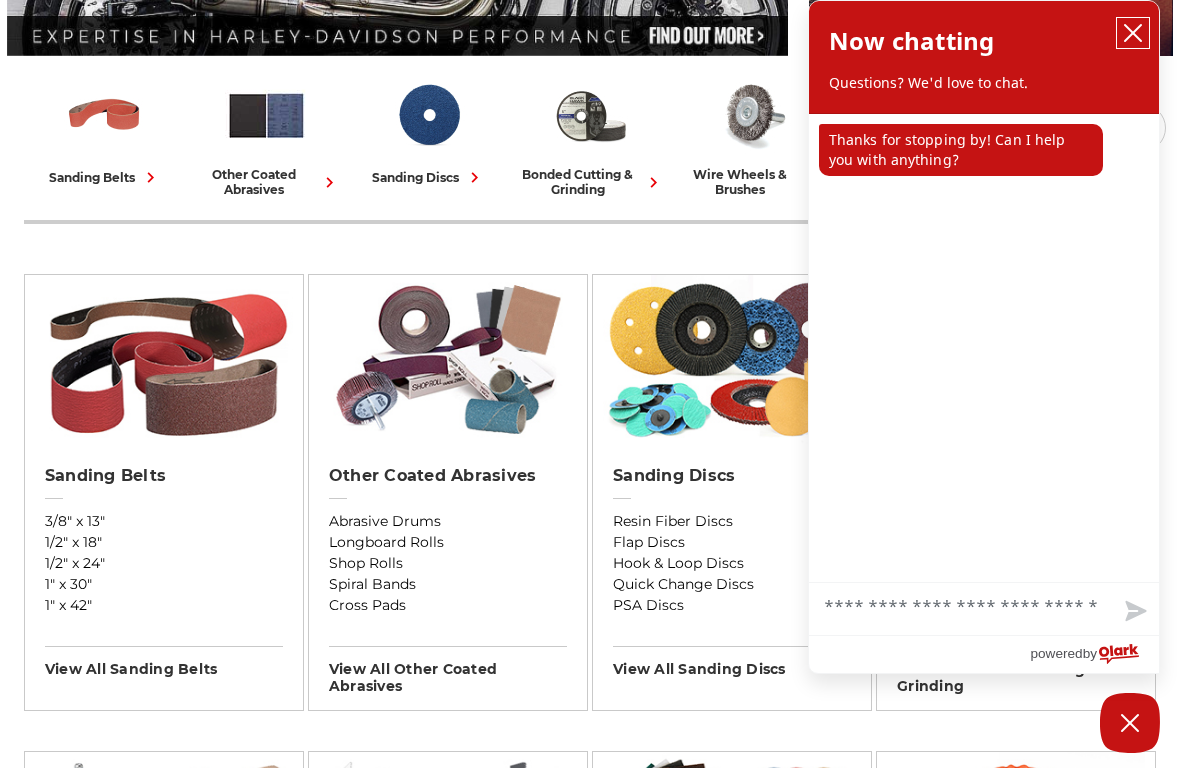 click 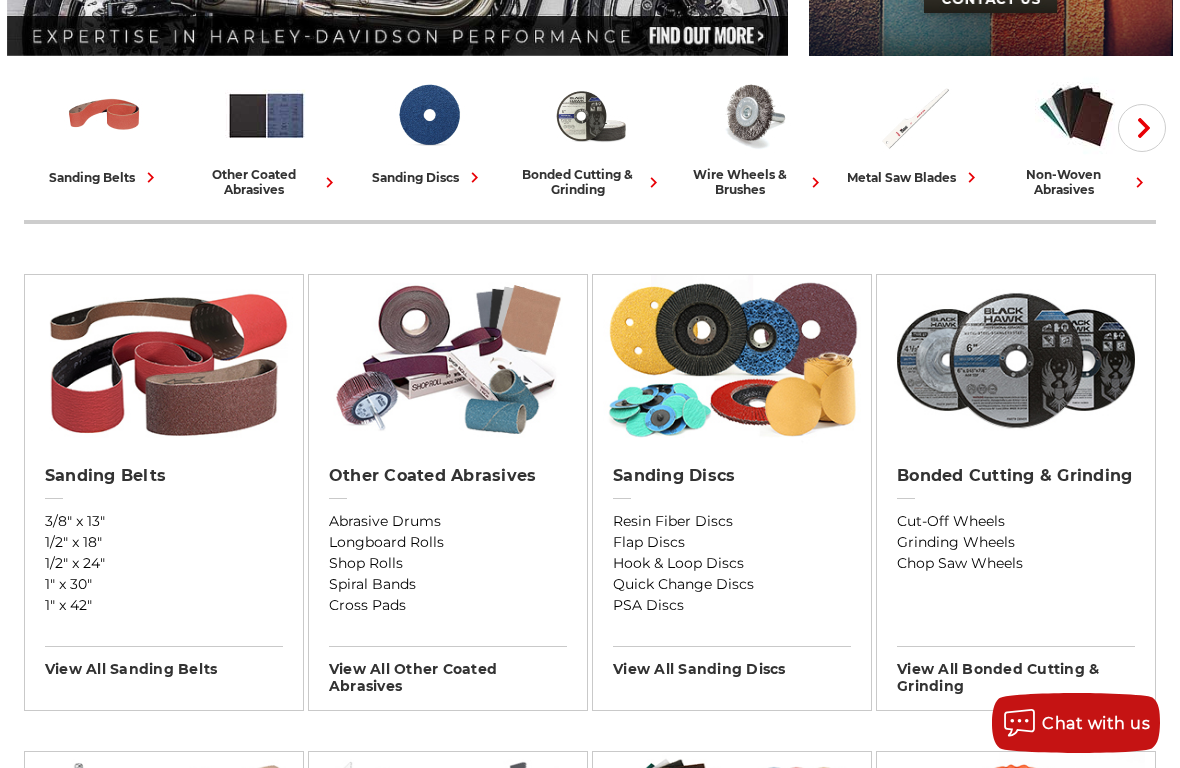click at bounding box center (1016, 360) 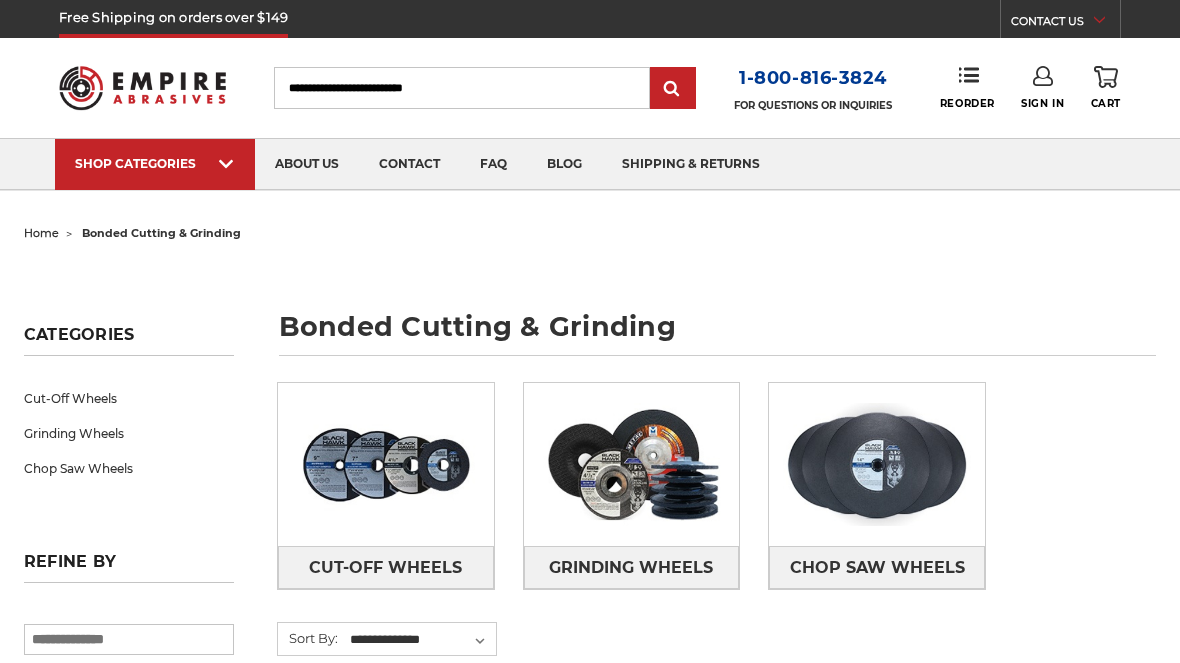 scroll, scrollTop: 0, scrollLeft: 0, axis: both 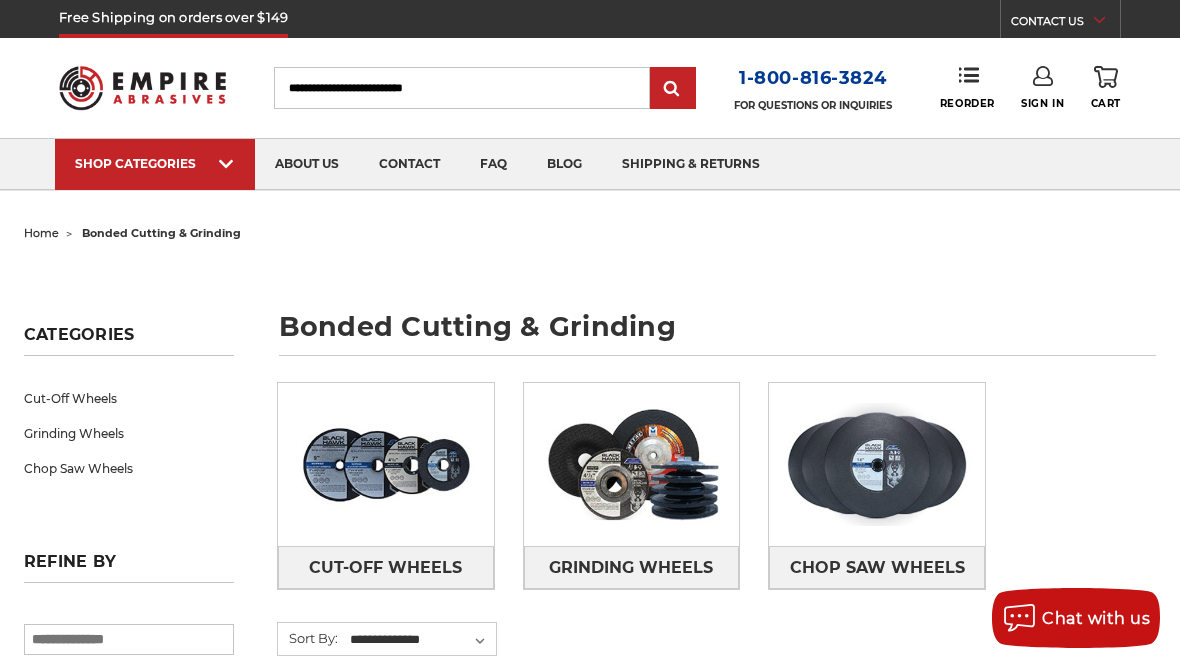 click on "Cut-Off Wheels" at bounding box center [385, 568] 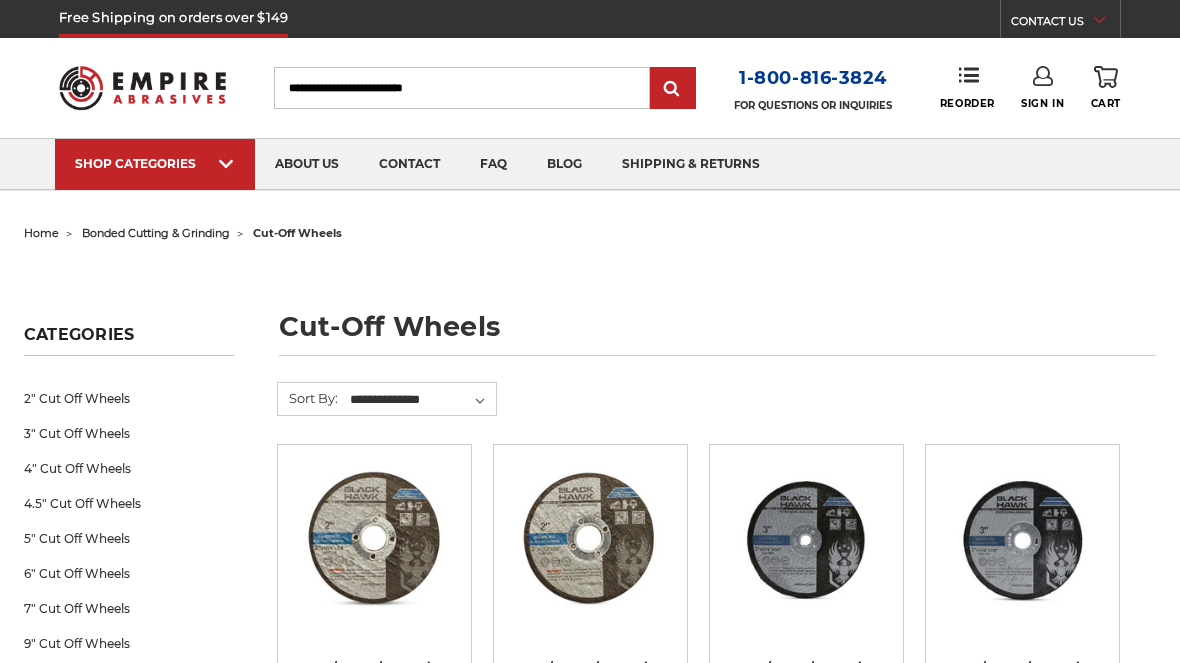 scroll, scrollTop: 0, scrollLeft: 0, axis: both 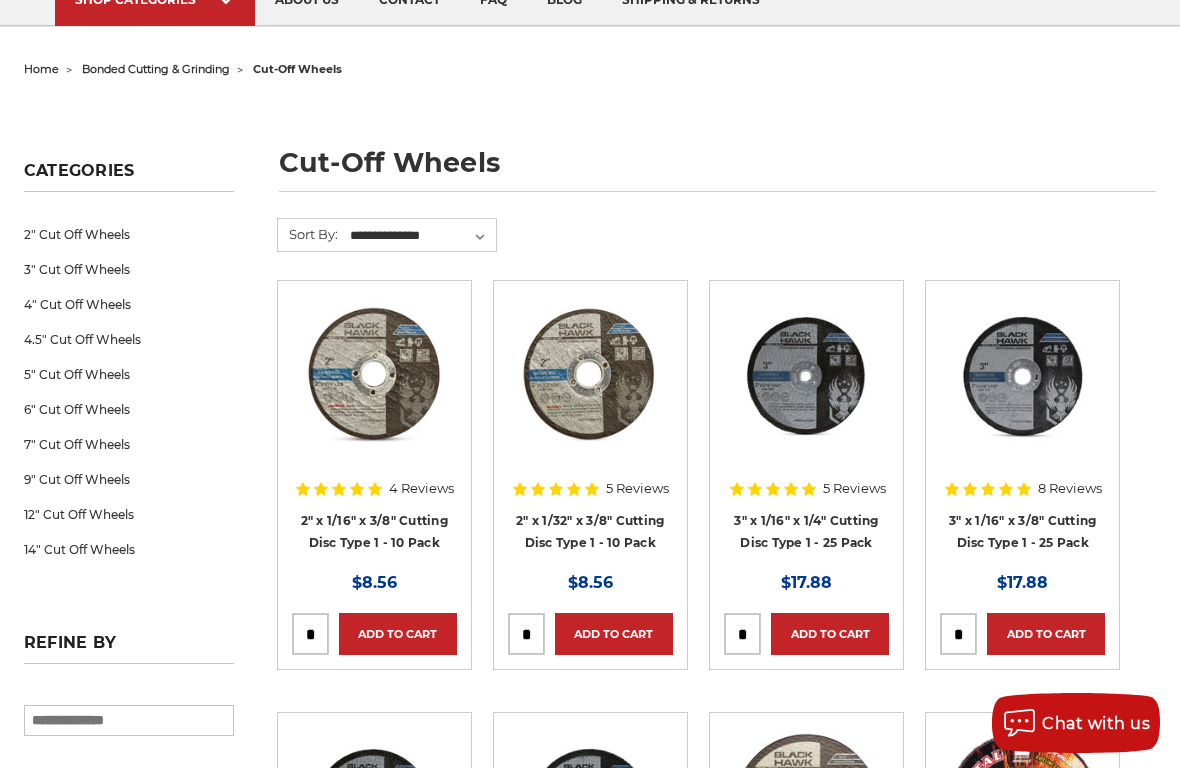 click on "2" Cut Off Wheels" at bounding box center [129, 234] 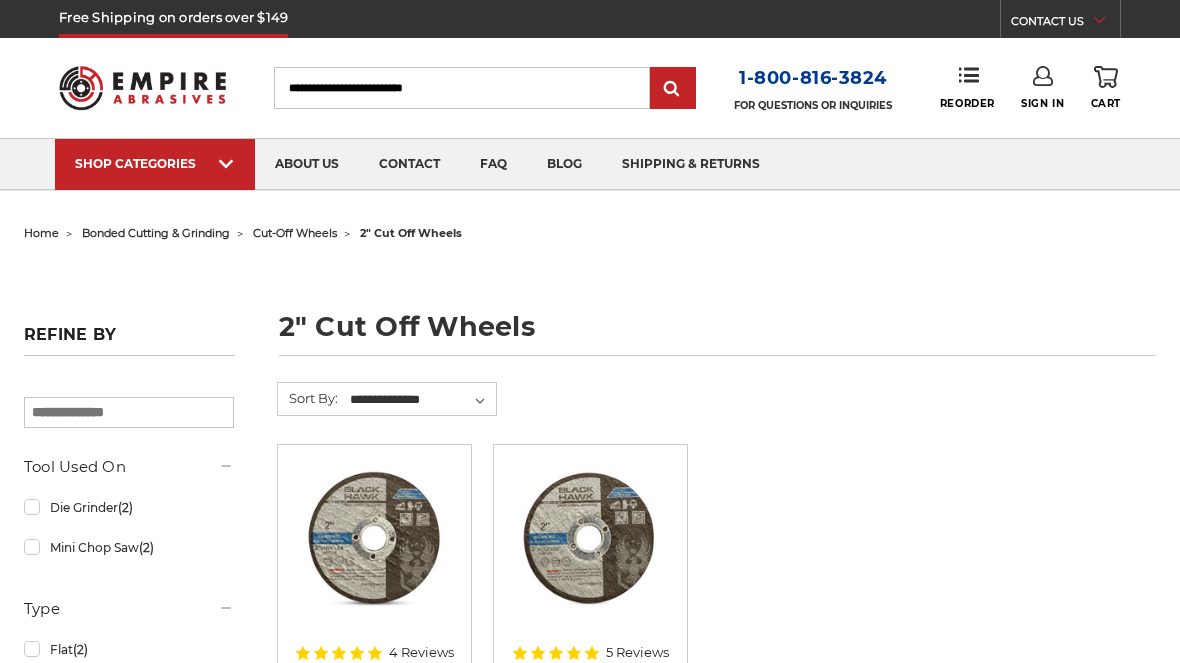 scroll, scrollTop: 0, scrollLeft: 0, axis: both 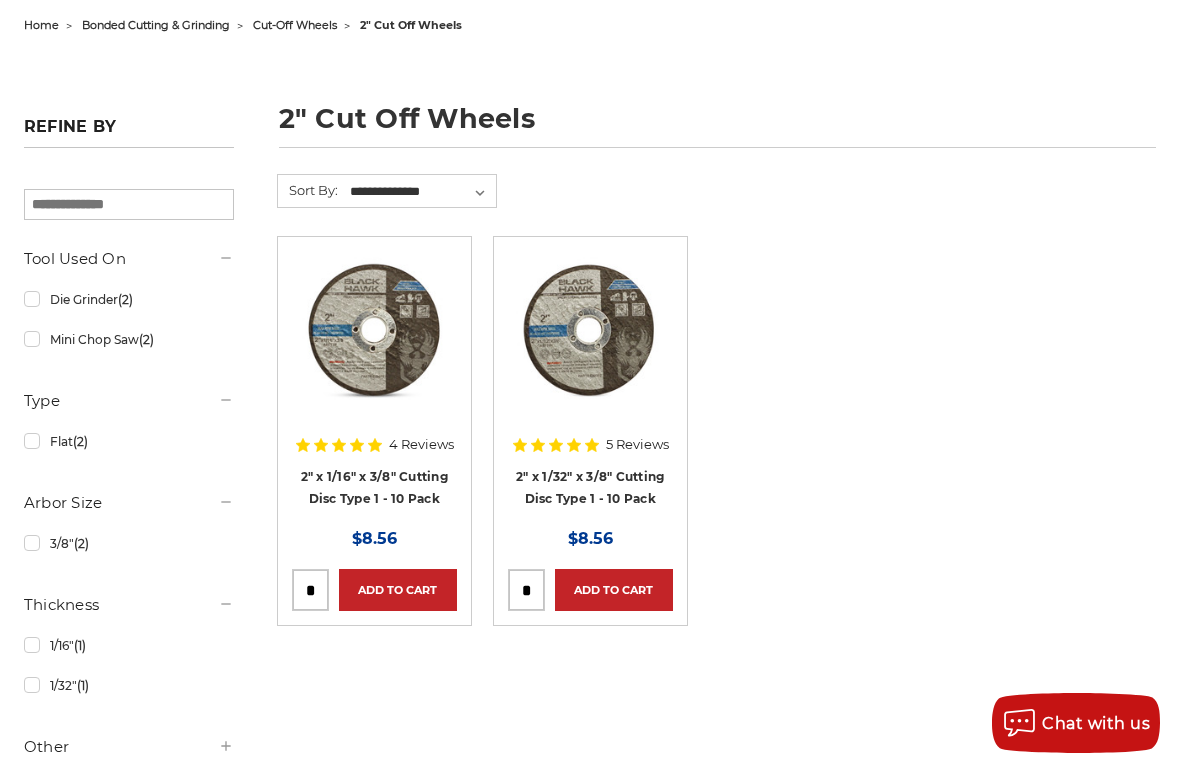click on "Quick view" at bounding box center [590, 331] 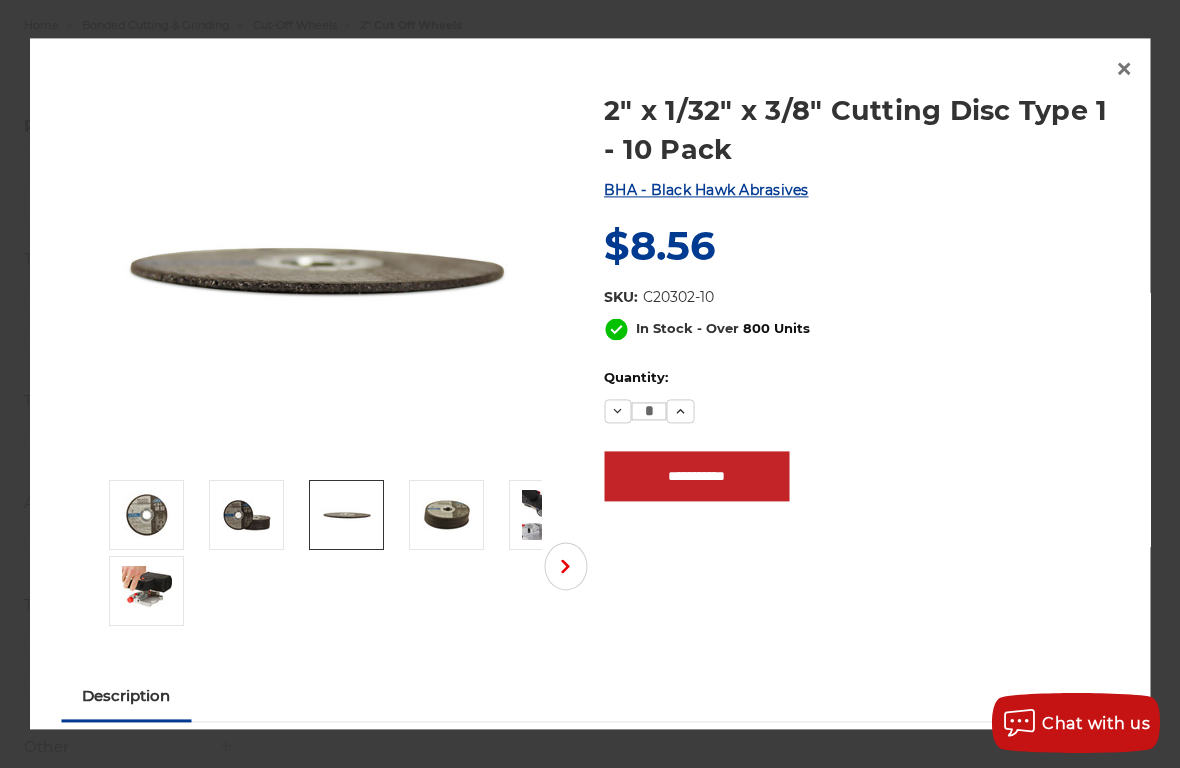 click at bounding box center [346, 516] 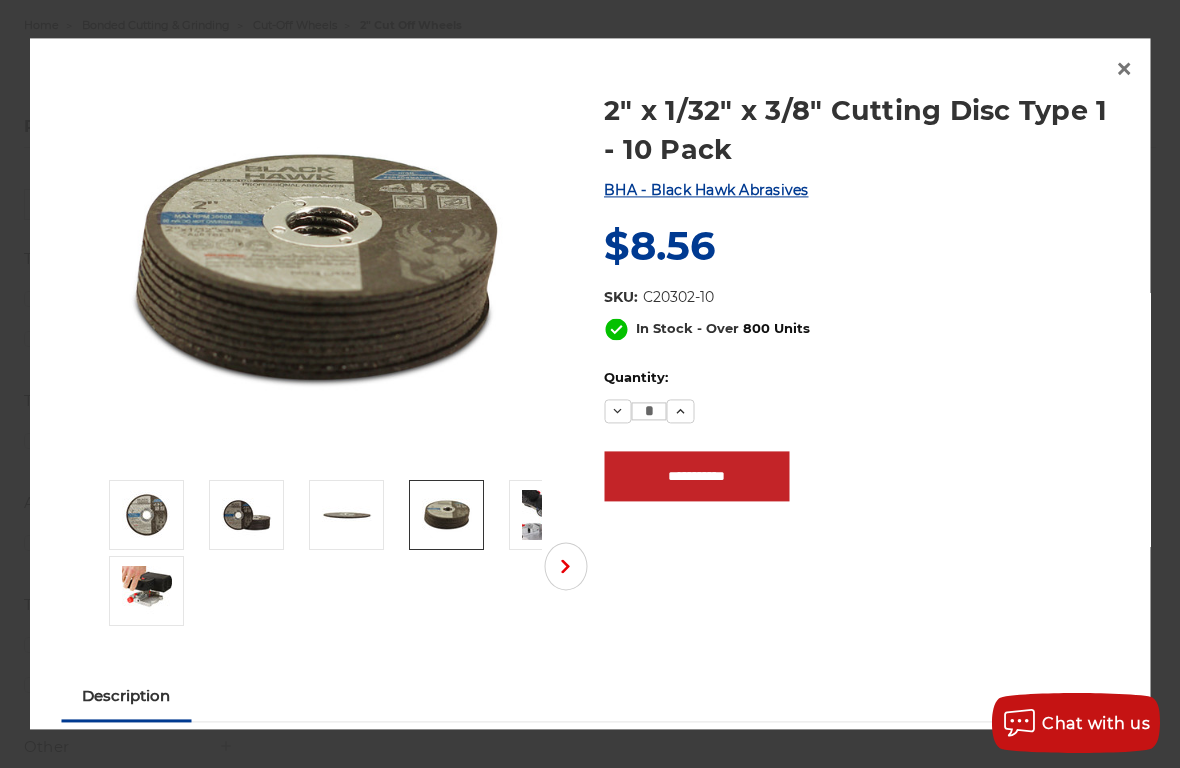 click at bounding box center (446, 516) 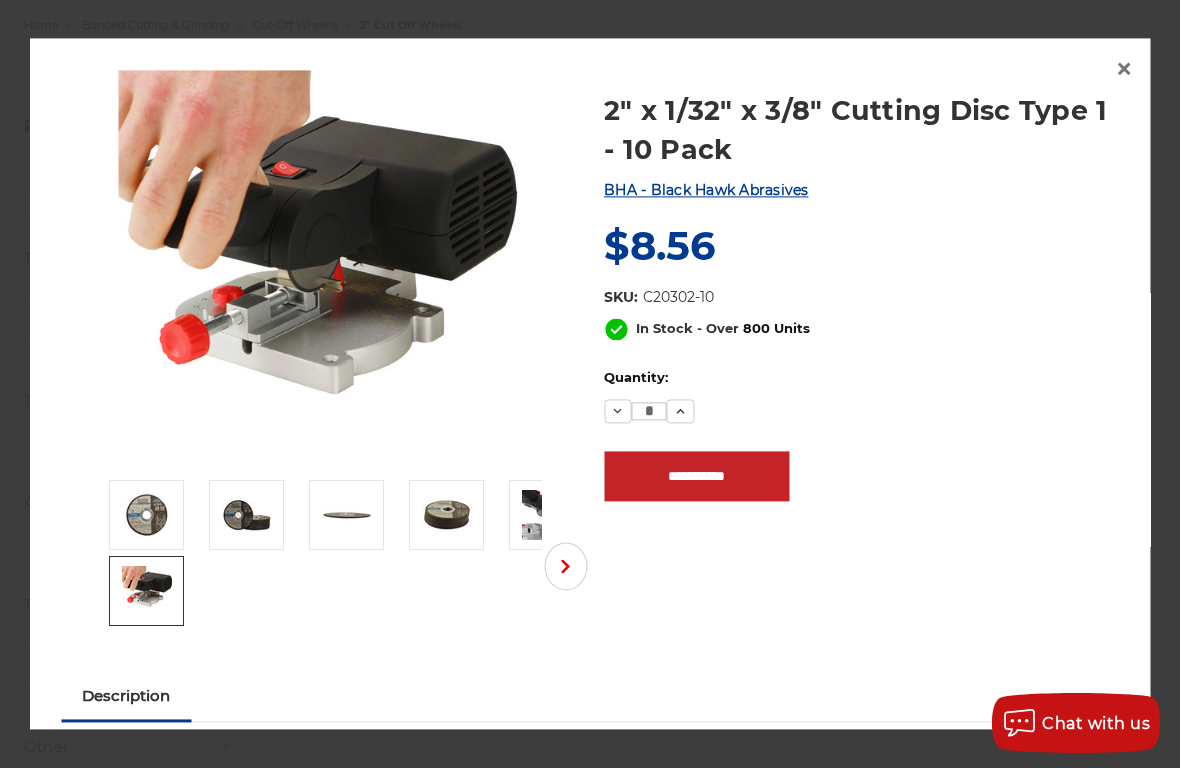 click at bounding box center [146, 592] 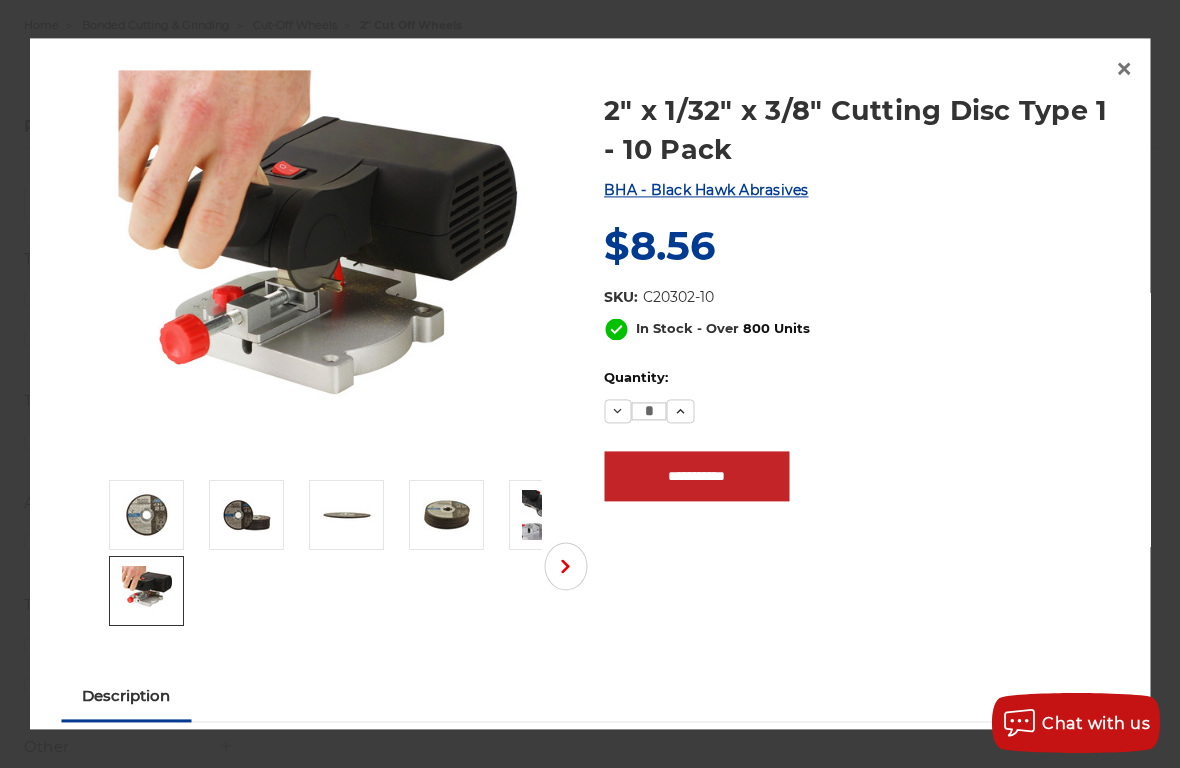 scroll, scrollTop: 0, scrollLeft: 0, axis: both 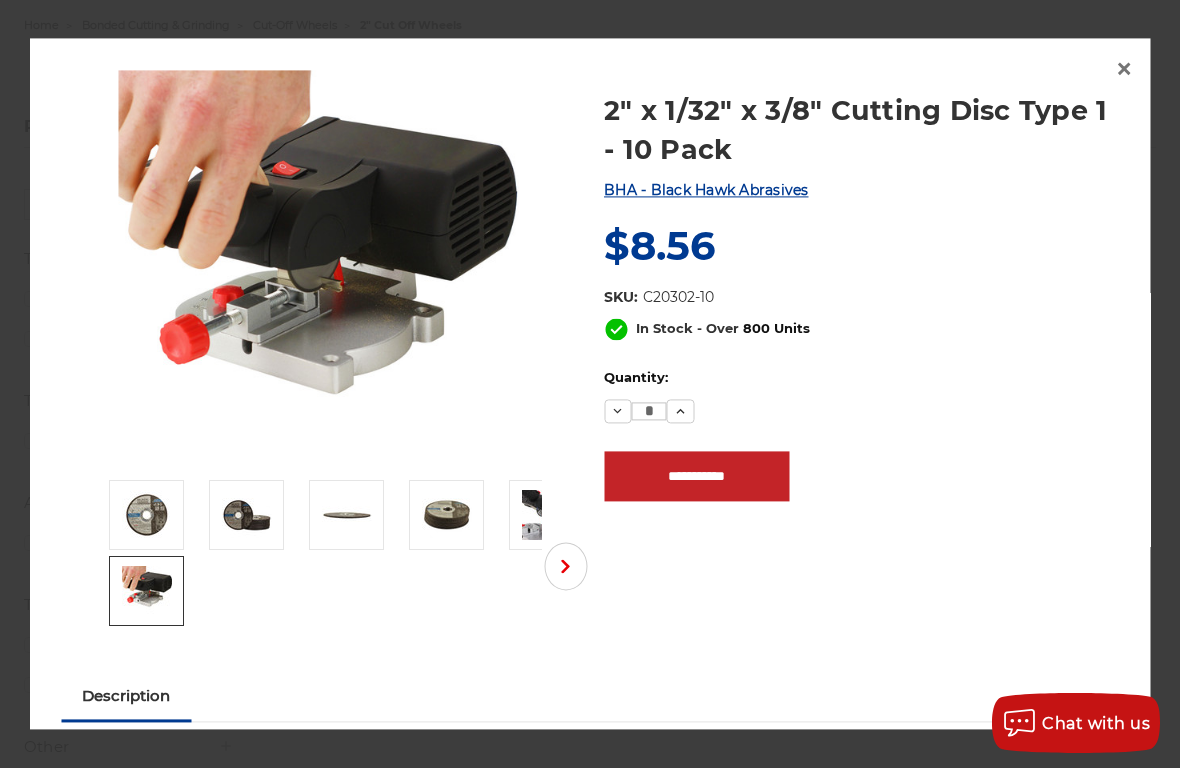 click 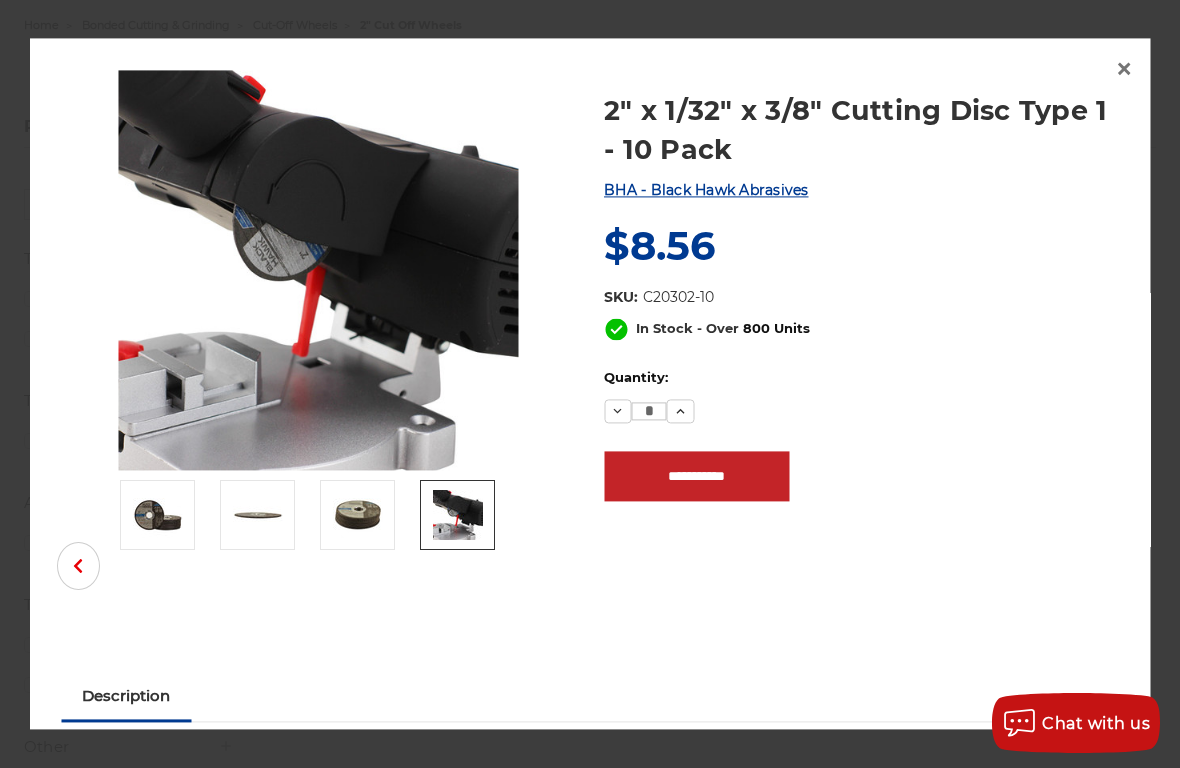 click at bounding box center [457, 516] 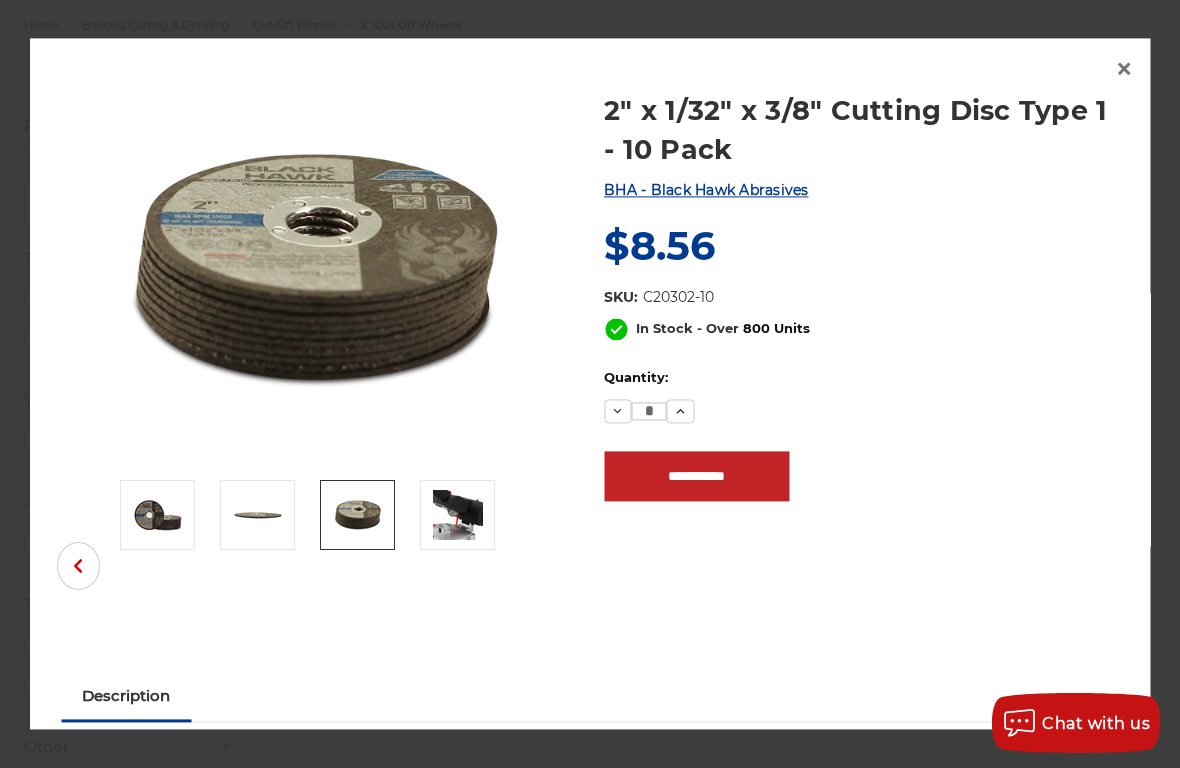 click at bounding box center (257, 516) 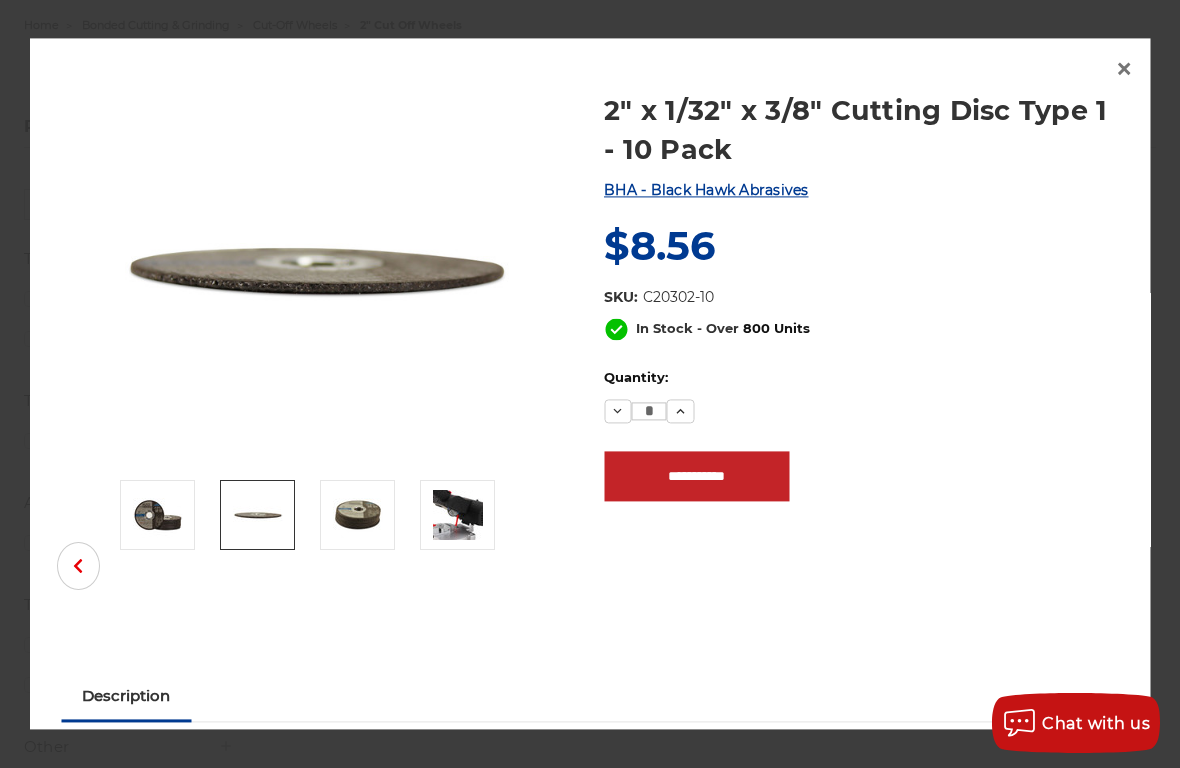 click at bounding box center (157, 516) 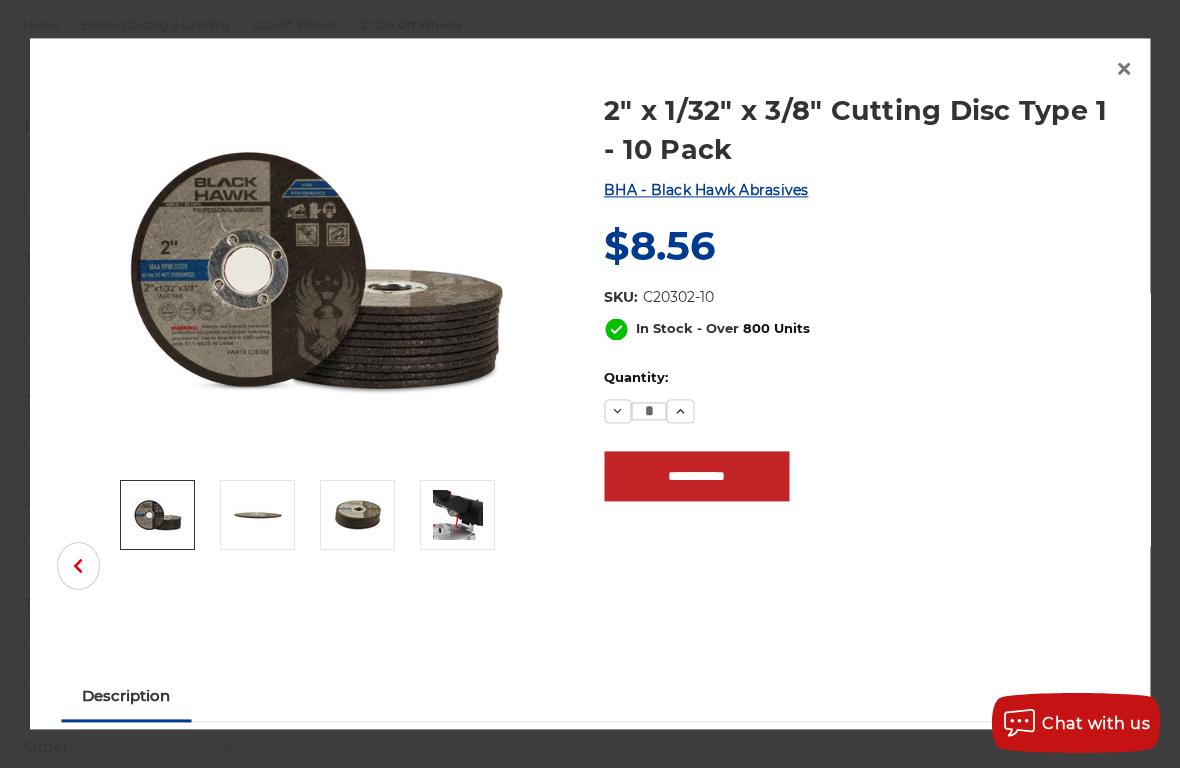 click at bounding box center [257, 516] 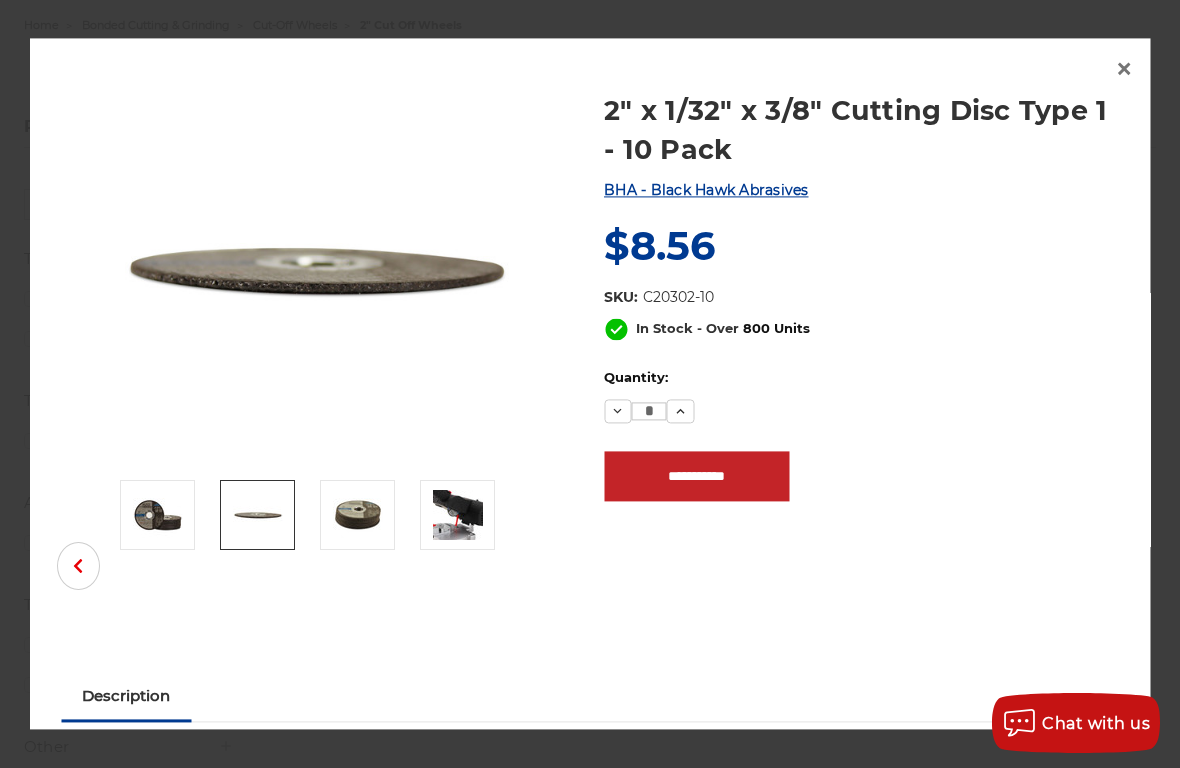 click 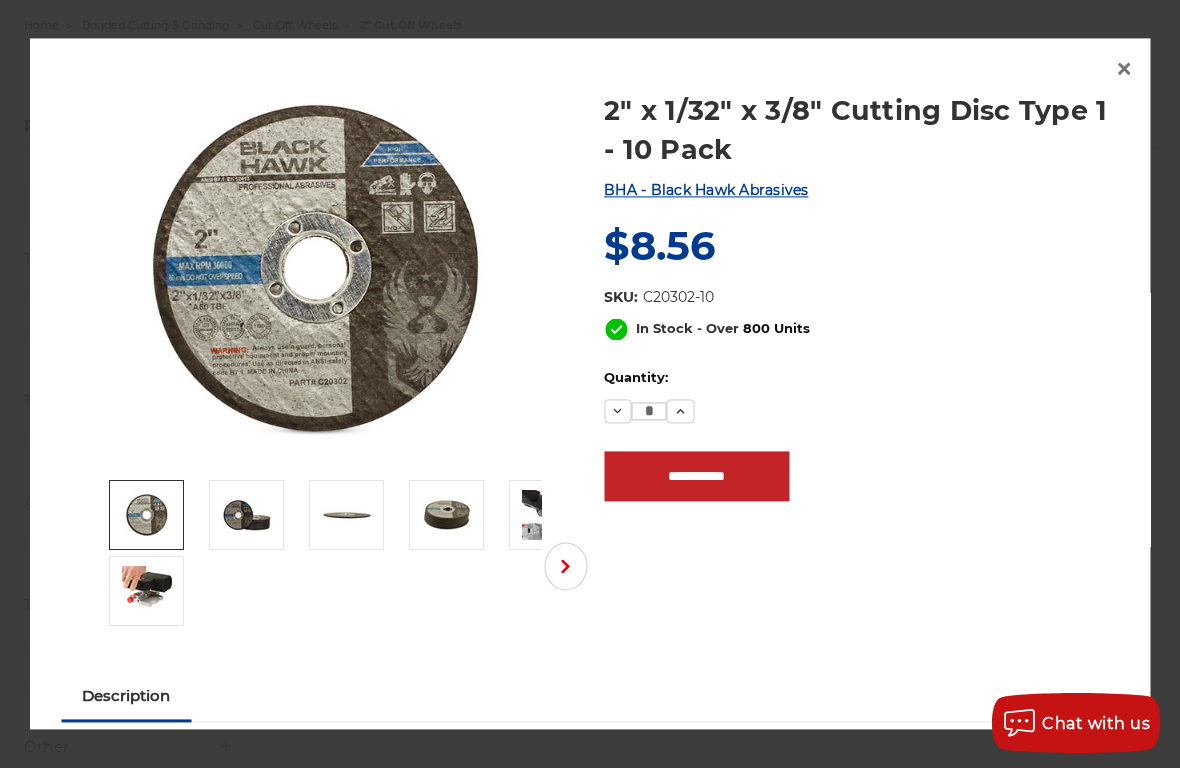click at bounding box center [146, 516] 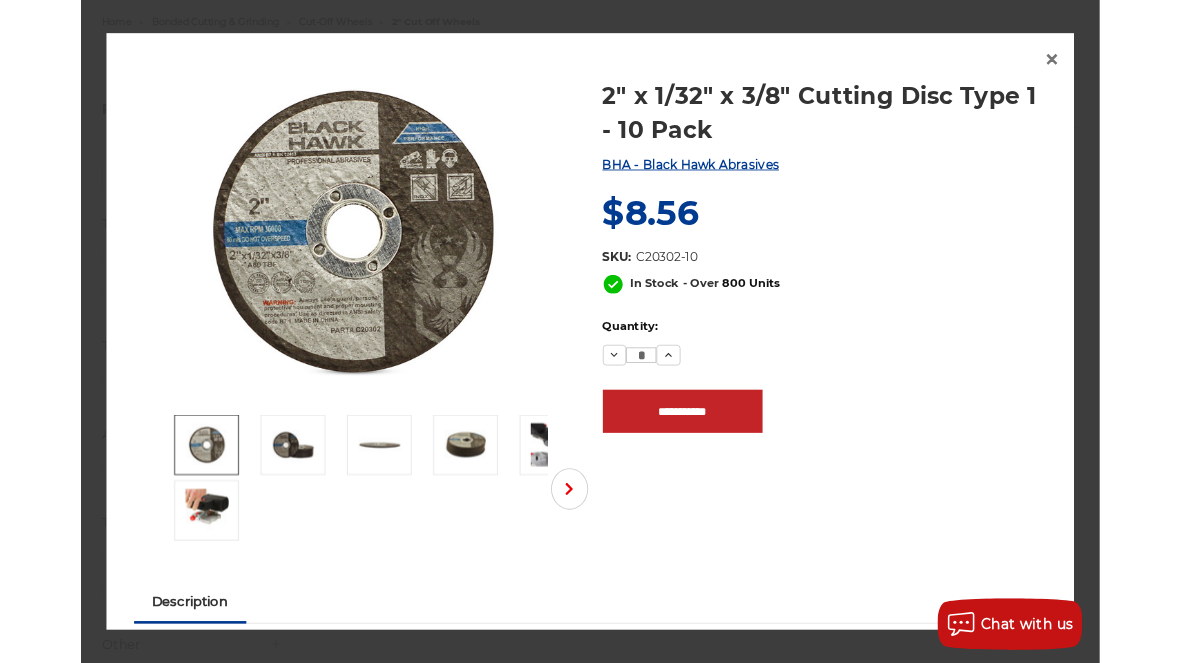 scroll, scrollTop: 0, scrollLeft: 0, axis: both 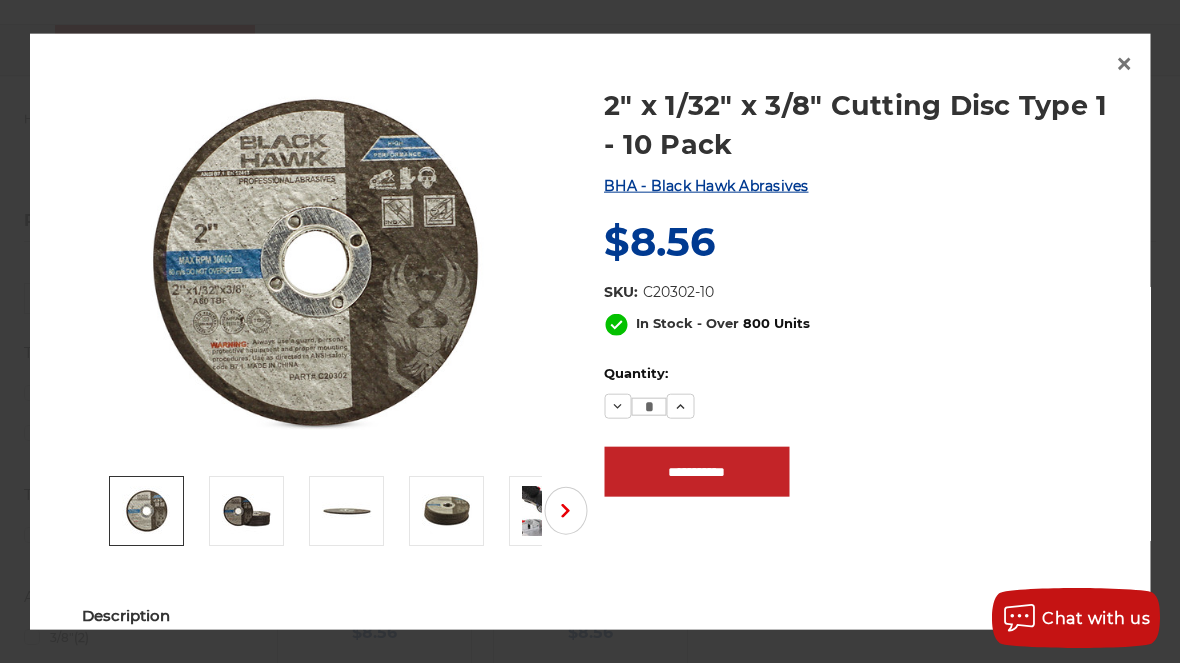 click on "**********" at bounding box center [696, 471] 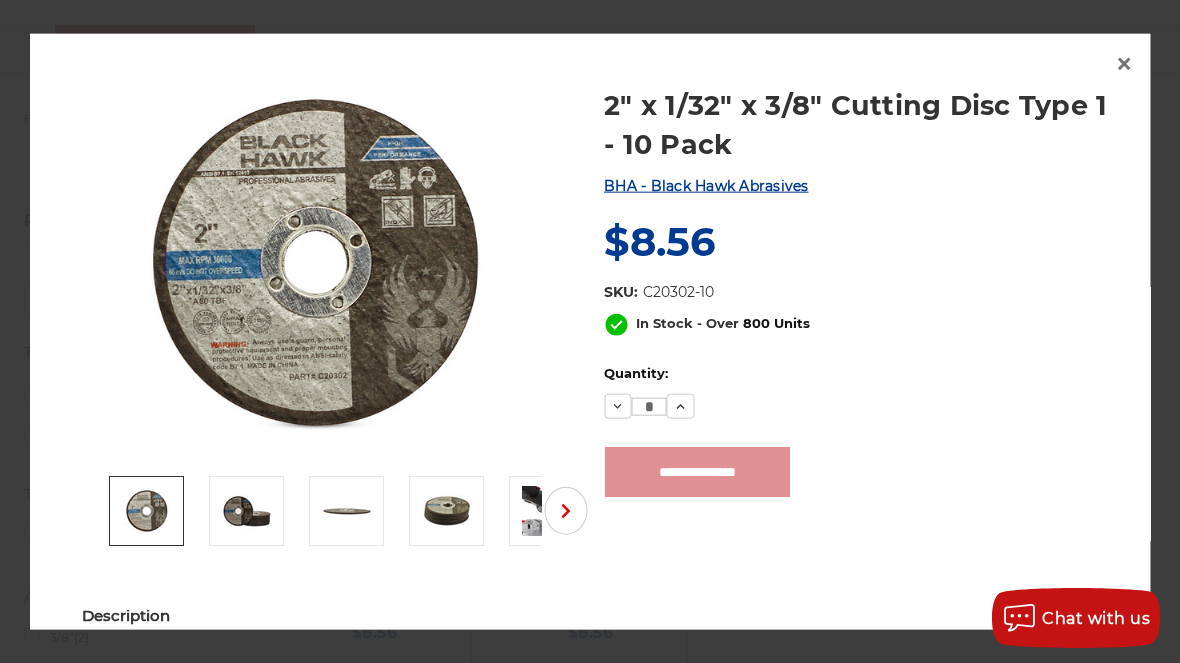 type on "**********" 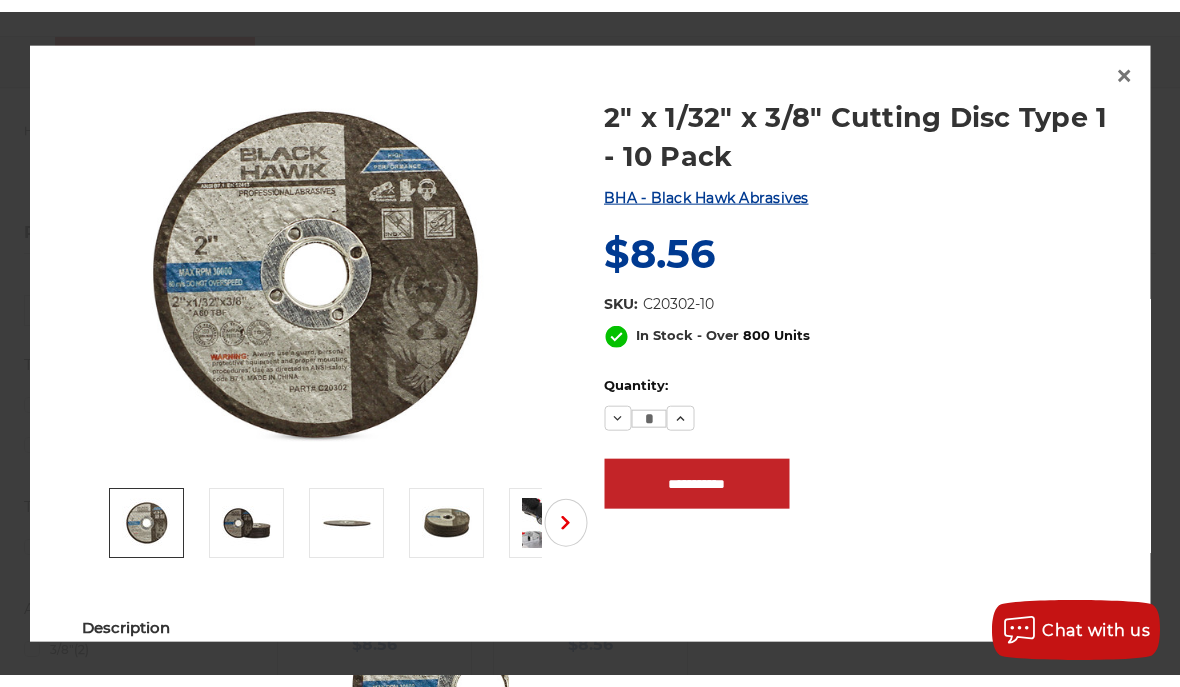 scroll, scrollTop: 0, scrollLeft: 0, axis: both 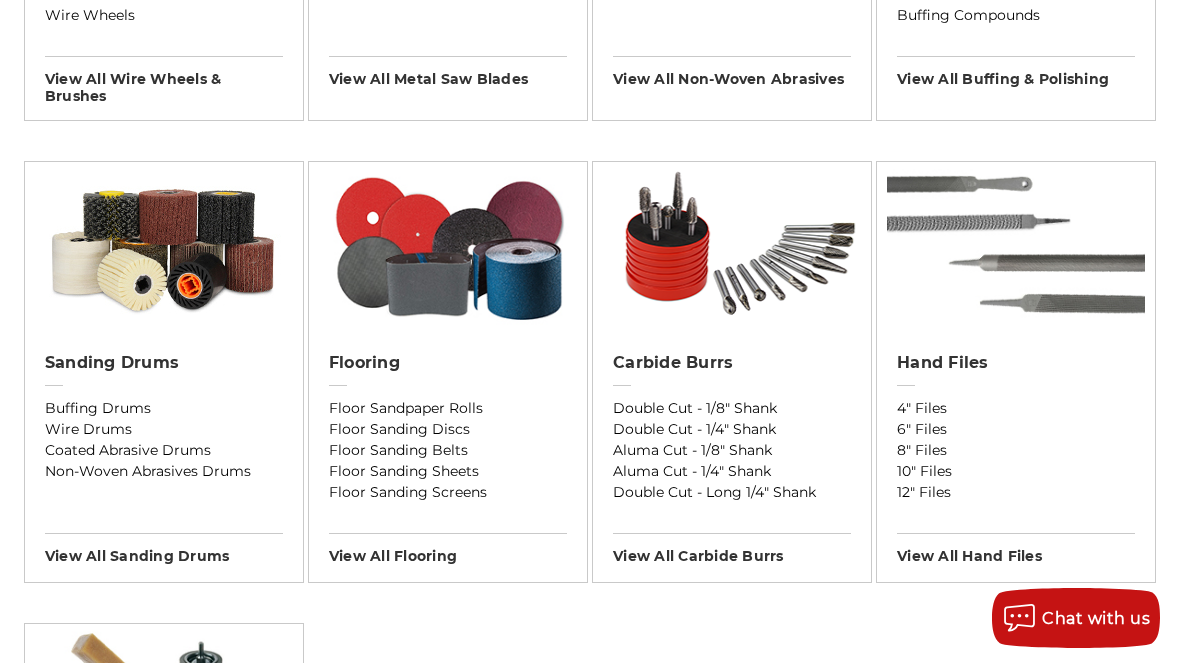 click at bounding box center [732, 247] 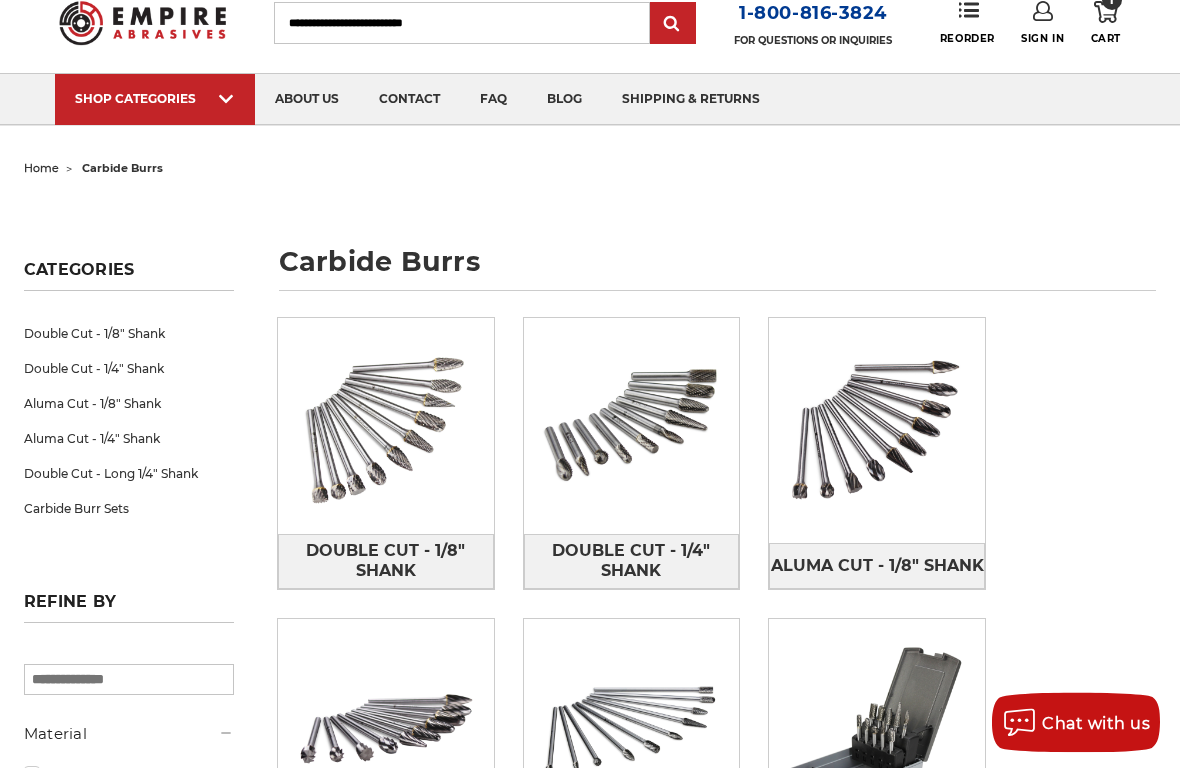 scroll, scrollTop: 65, scrollLeft: 0, axis: vertical 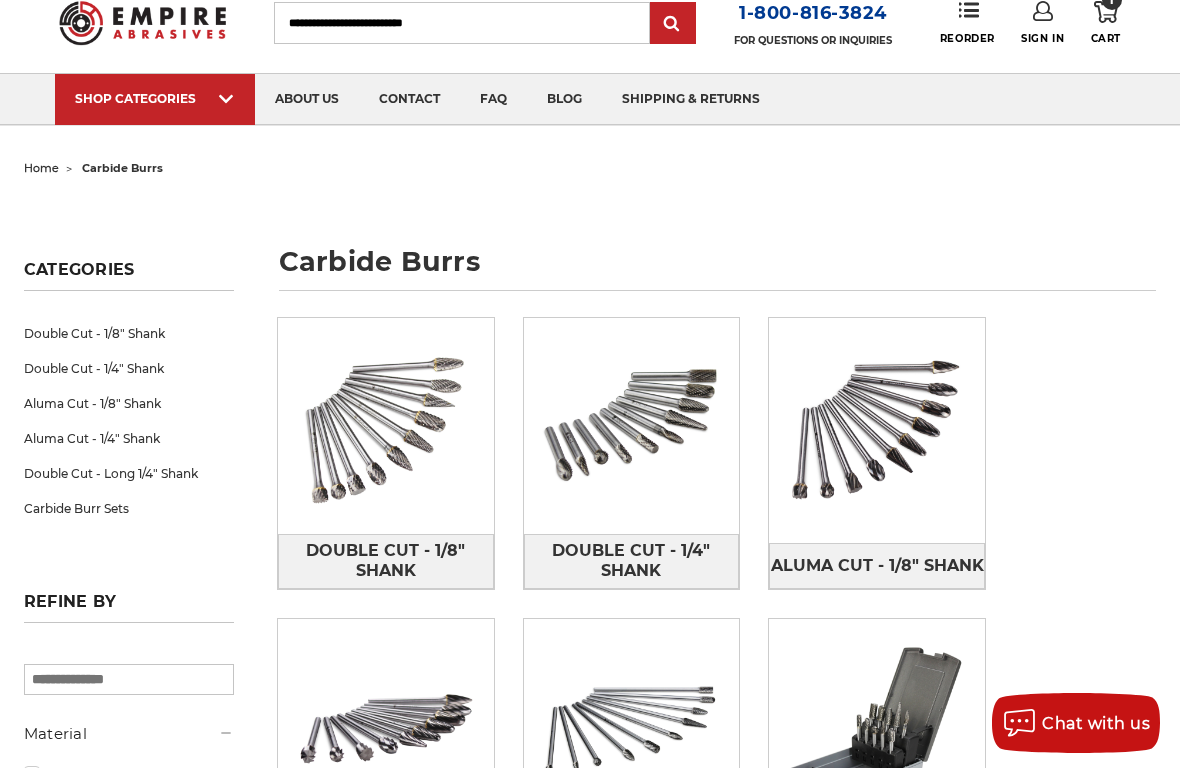 click on "Double Cut - 1/4" Shank" at bounding box center (129, 368) 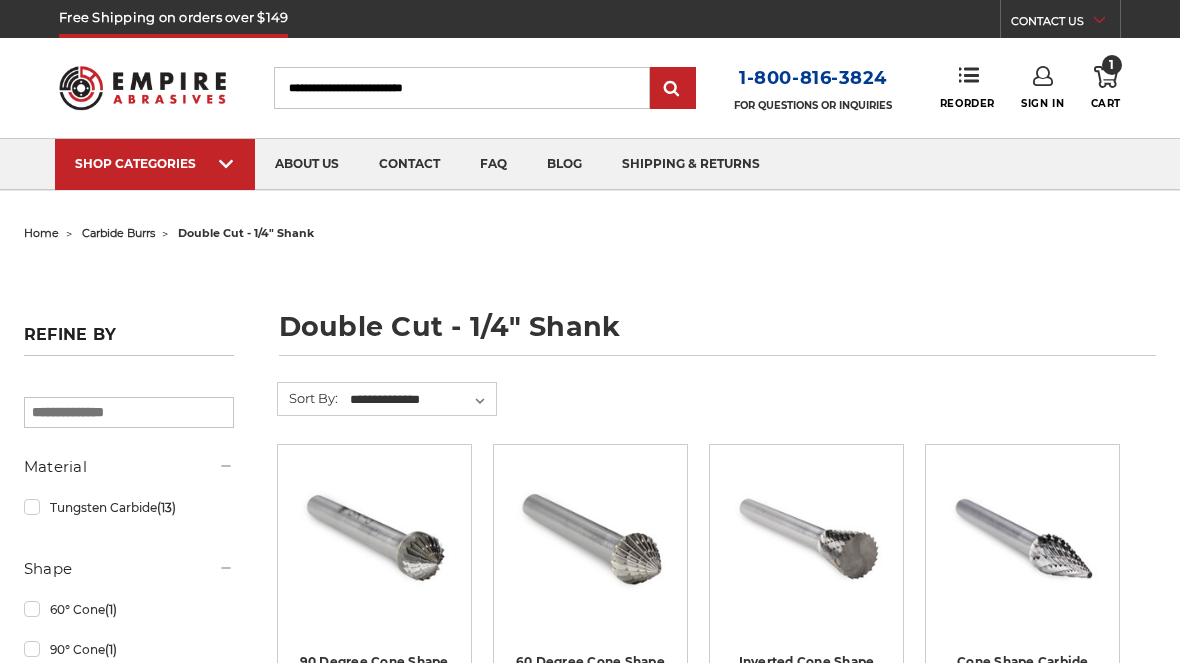scroll, scrollTop: 0, scrollLeft: 0, axis: both 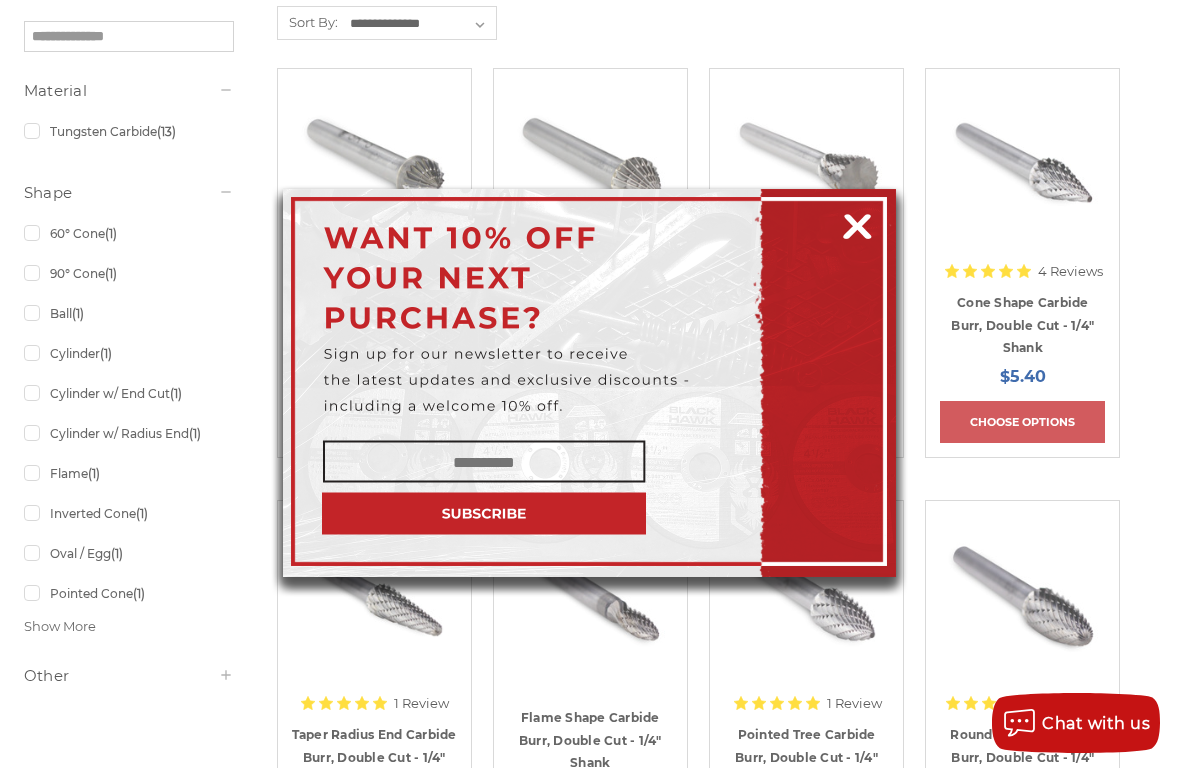 click at bounding box center [857, 223] 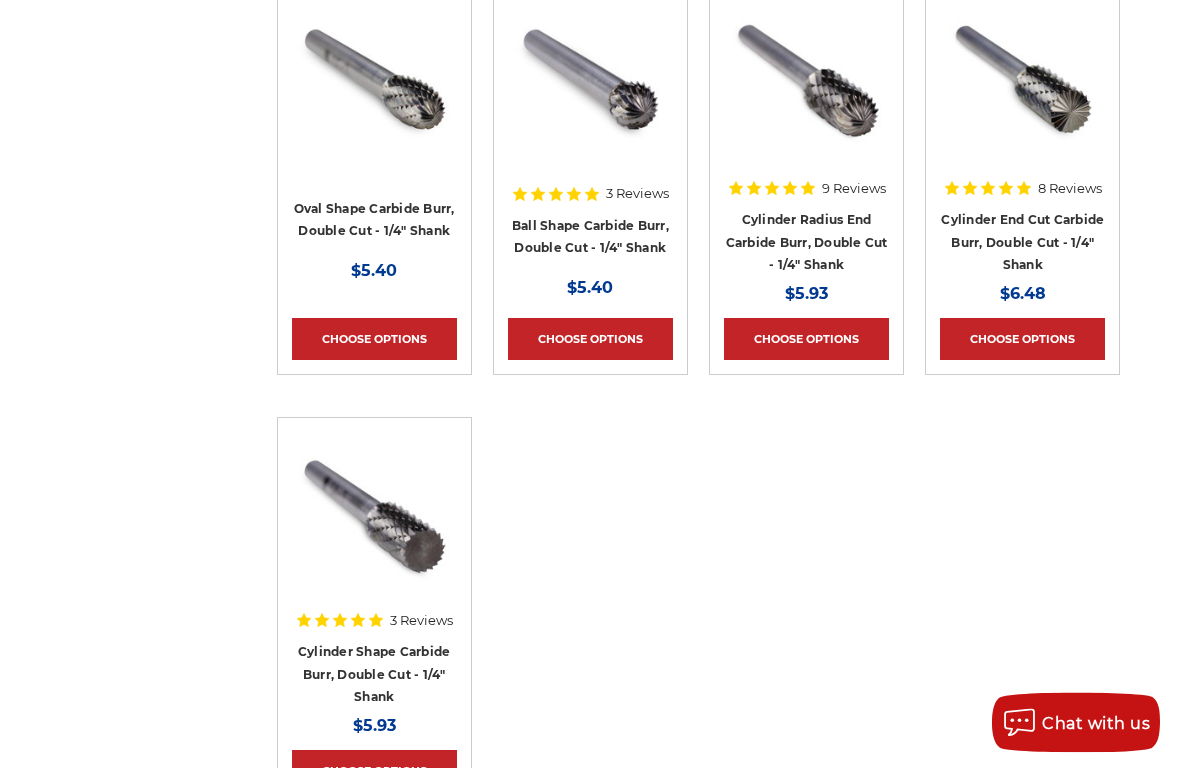scroll, scrollTop: 1323, scrollLeft: 0, axis: vertical 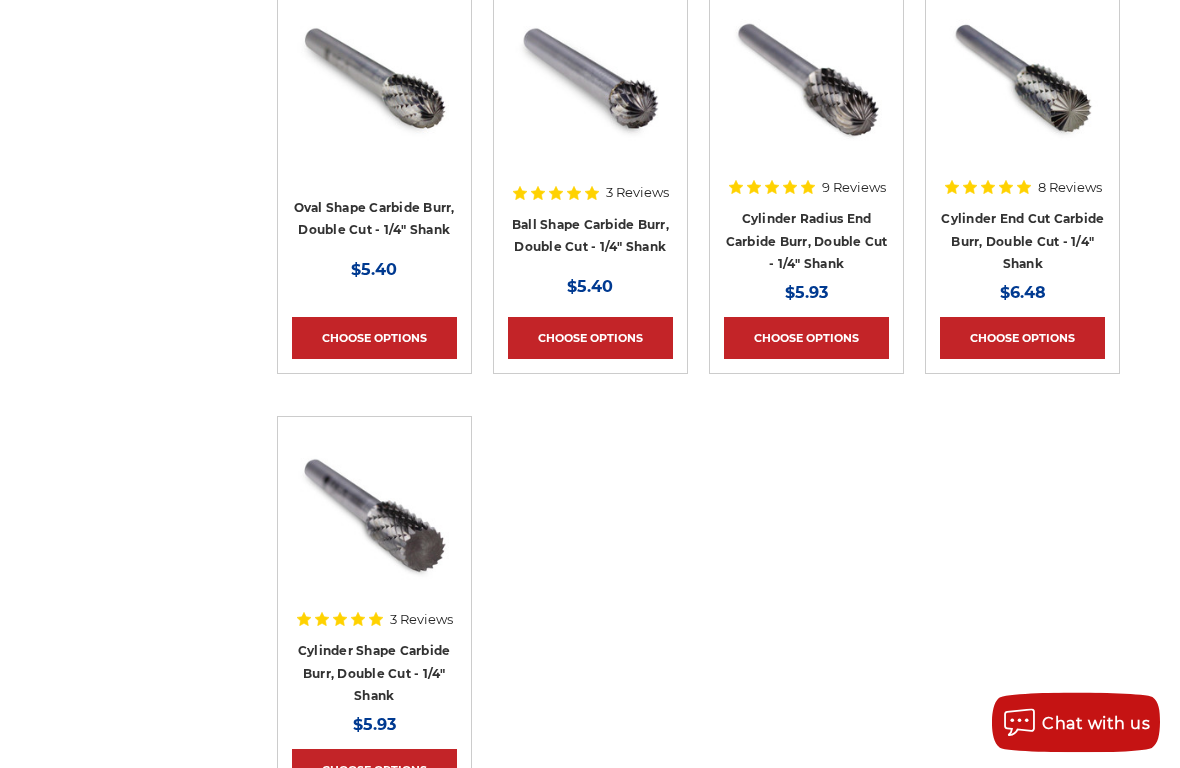 click on "Cylinder Radius End Carbide Burr, Double Cut - 1/4" Shank" at bounding box center (807, 242) 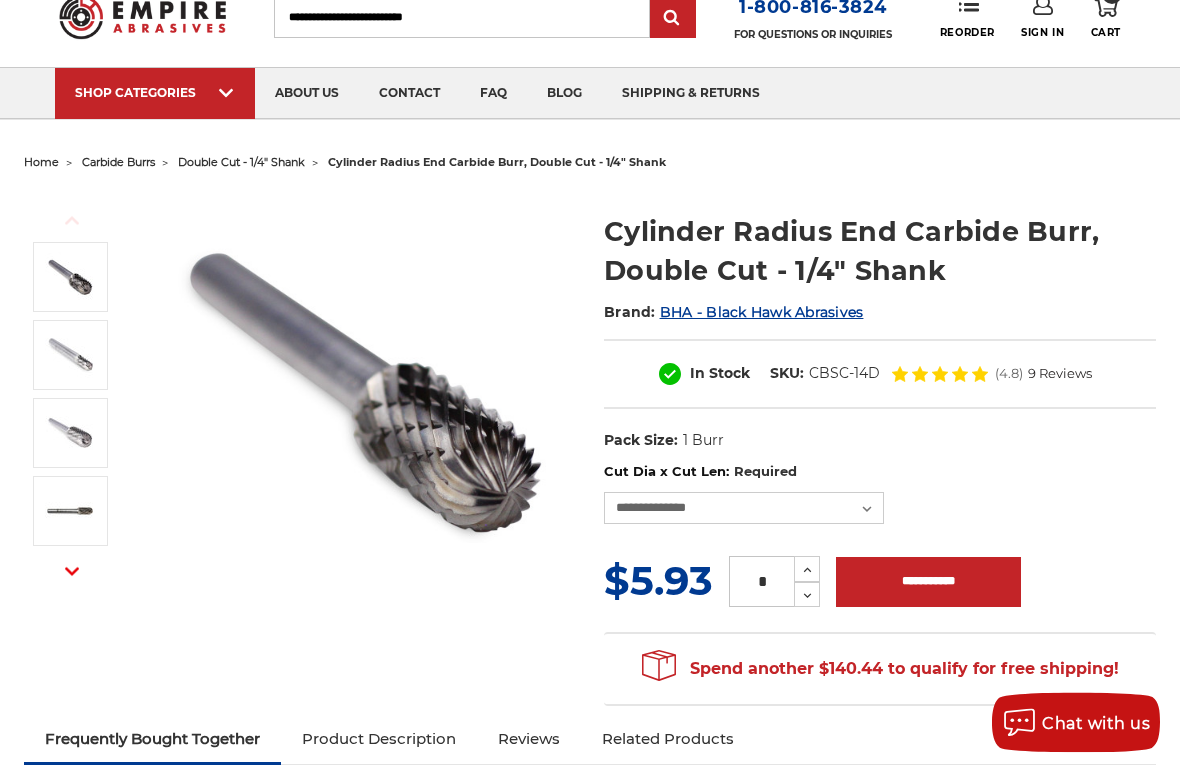 scroll, scrollTop: 74, scrollLeft: 0, axis: vertical 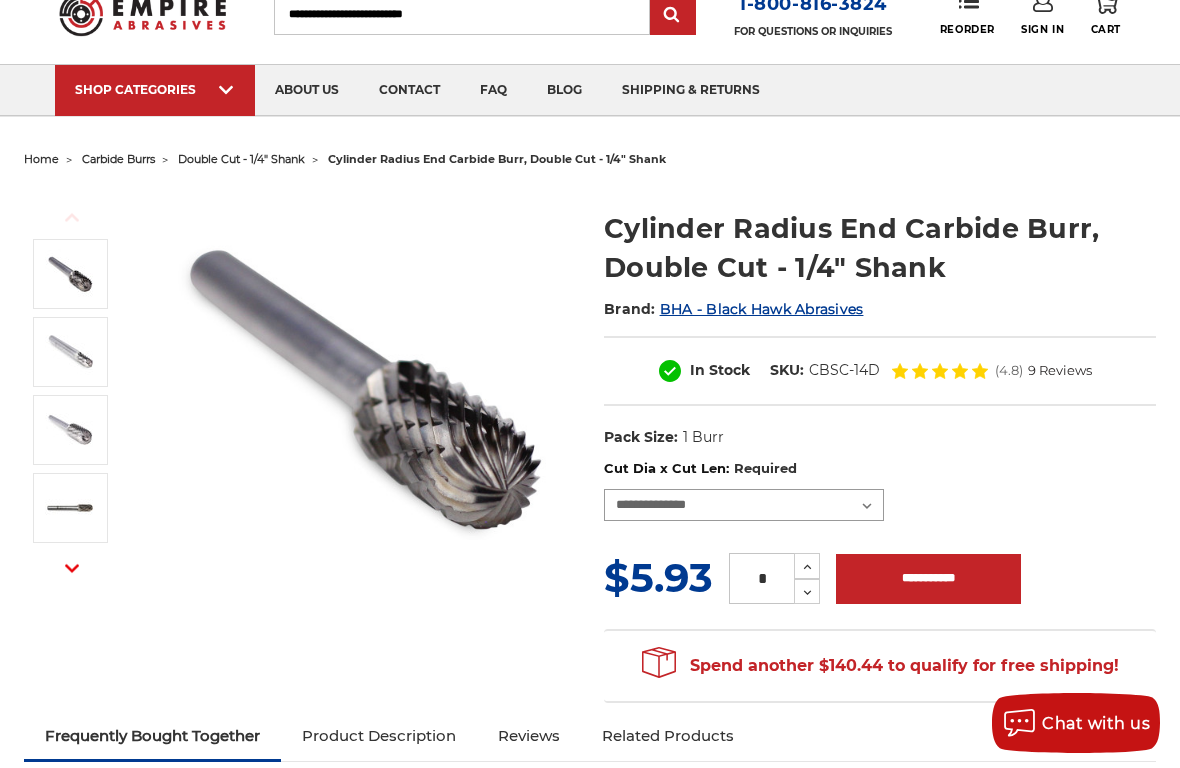 click on "**********" at bounding box center [744, 505] 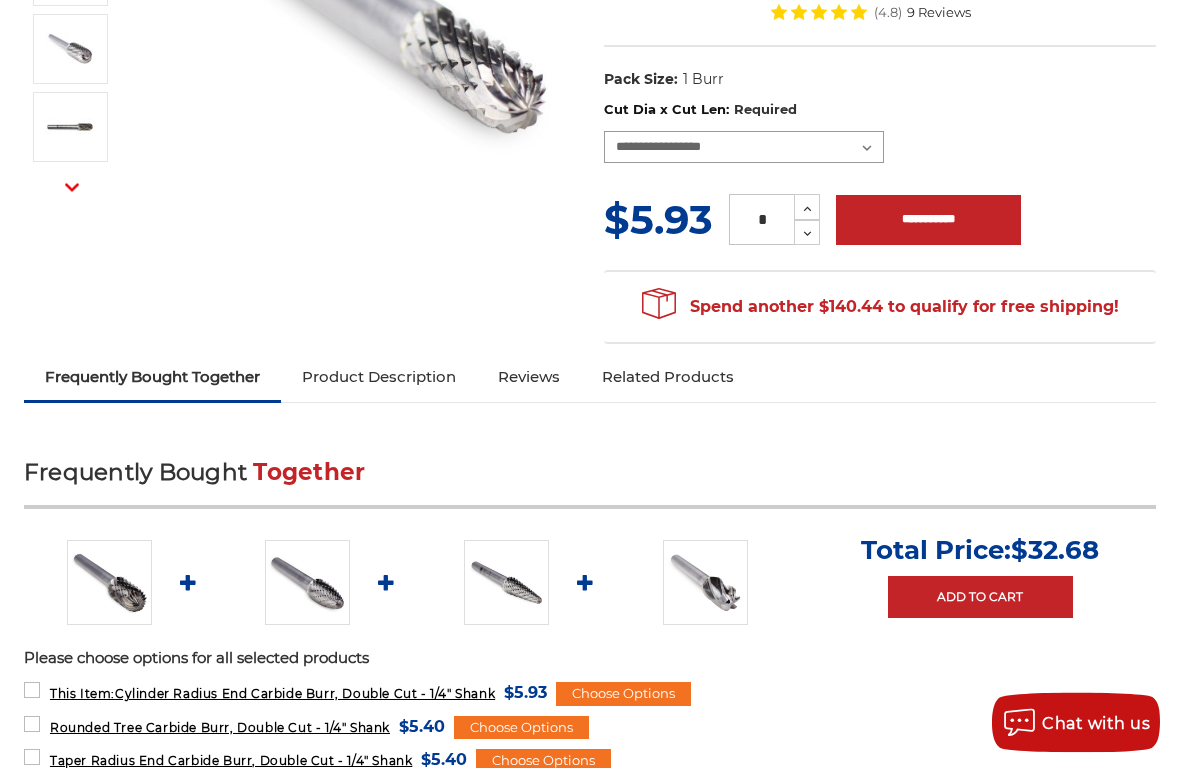 scroll, scrollTop: 456, scrollLeft: 0, axis: vertical 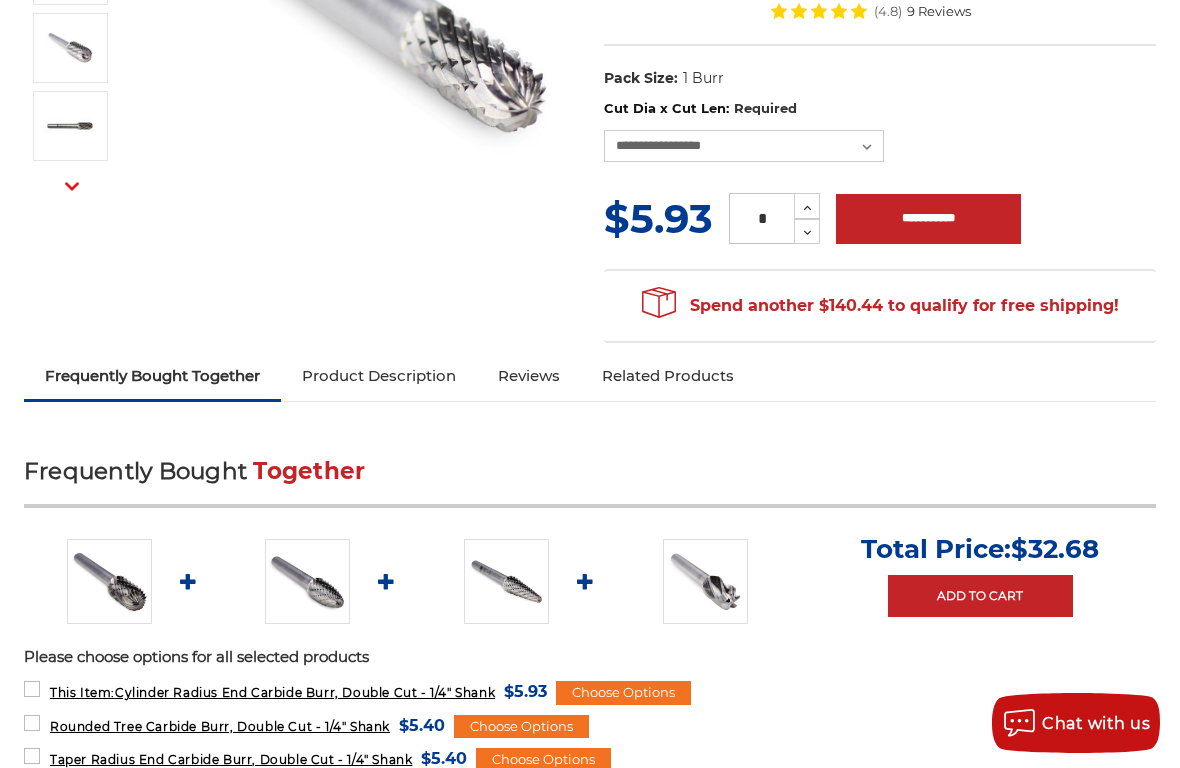 click on "Product Description" at bounding box center (379, 376) 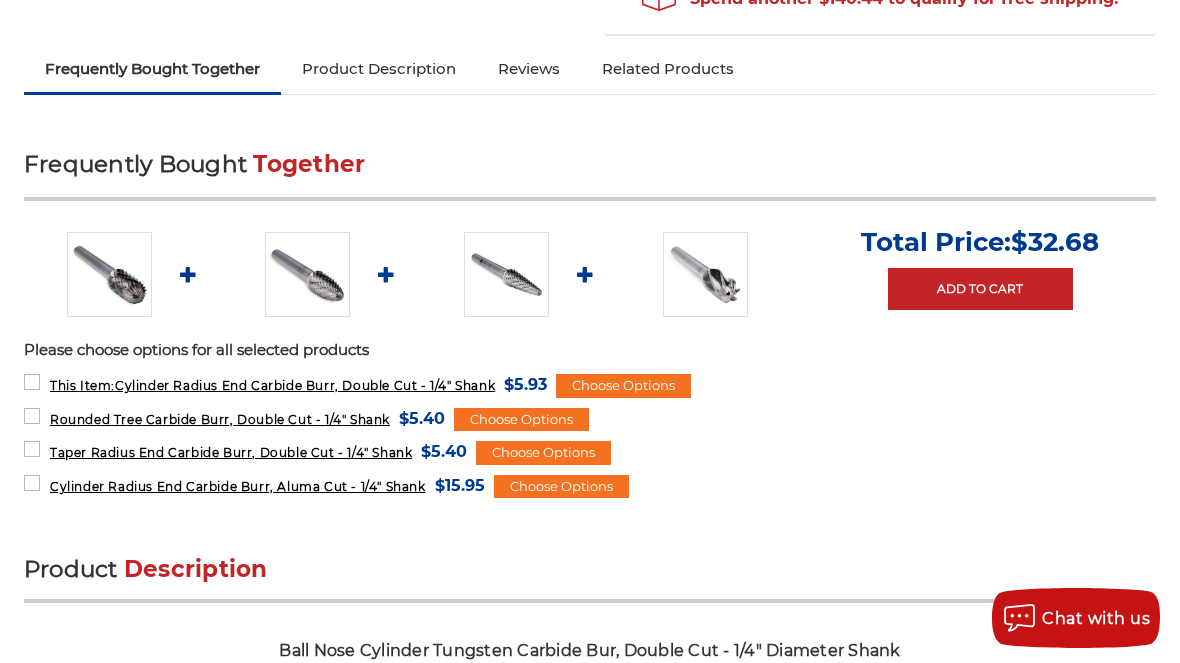 scroll, scrollTop: 759, scrollLeft: 0, axis: vertical 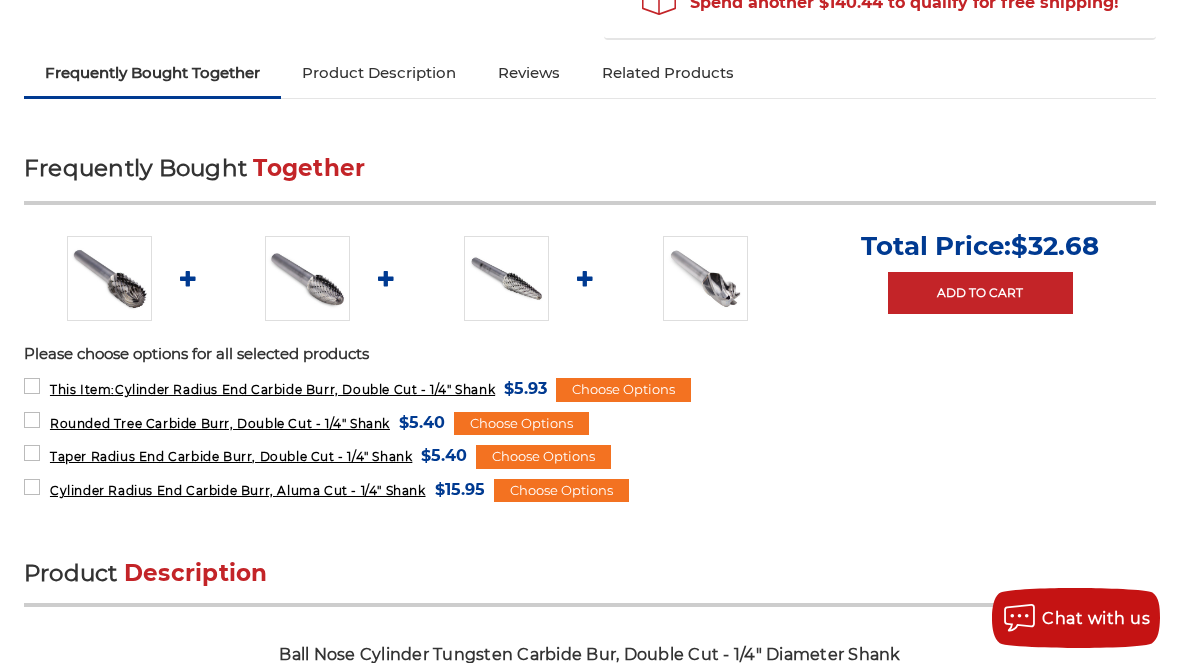 click at bounding box center [705, 278] 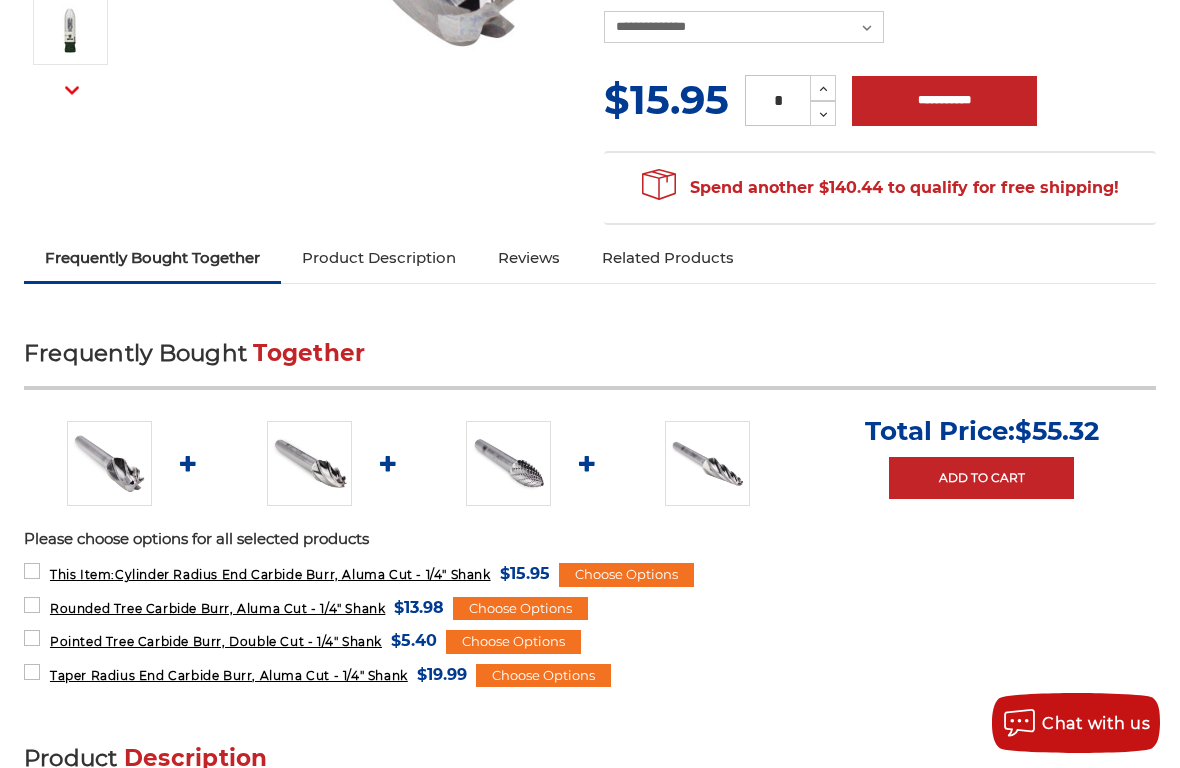 scroll, scrollTop: 567, scrollLeft: 0, axis: vertical 